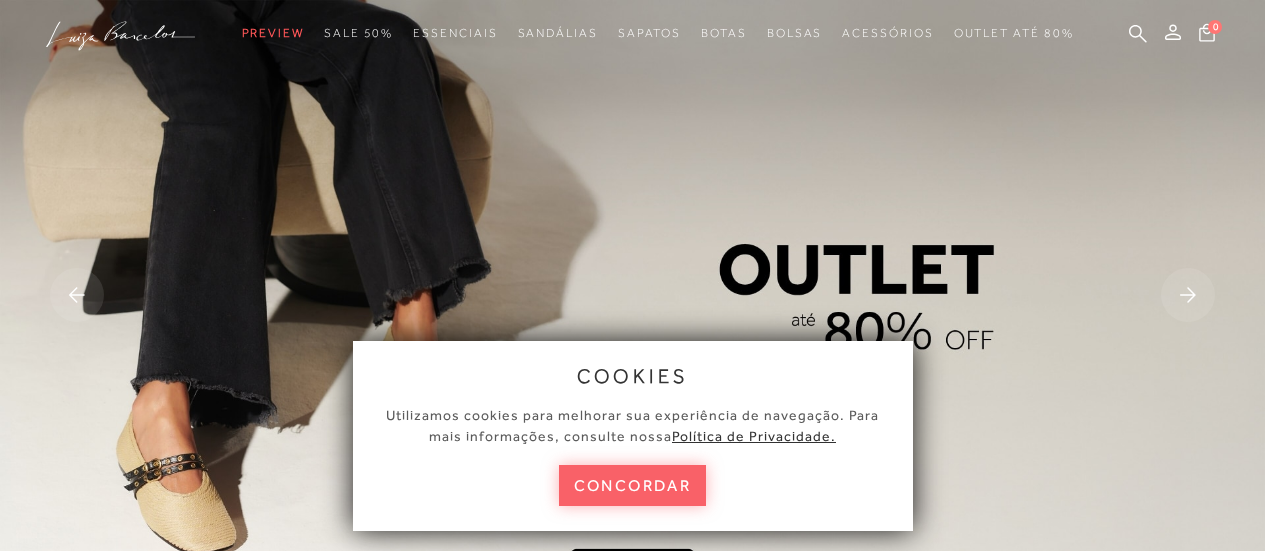 scroll, scrollTop: 0, scrollLeft: 0, axis: both 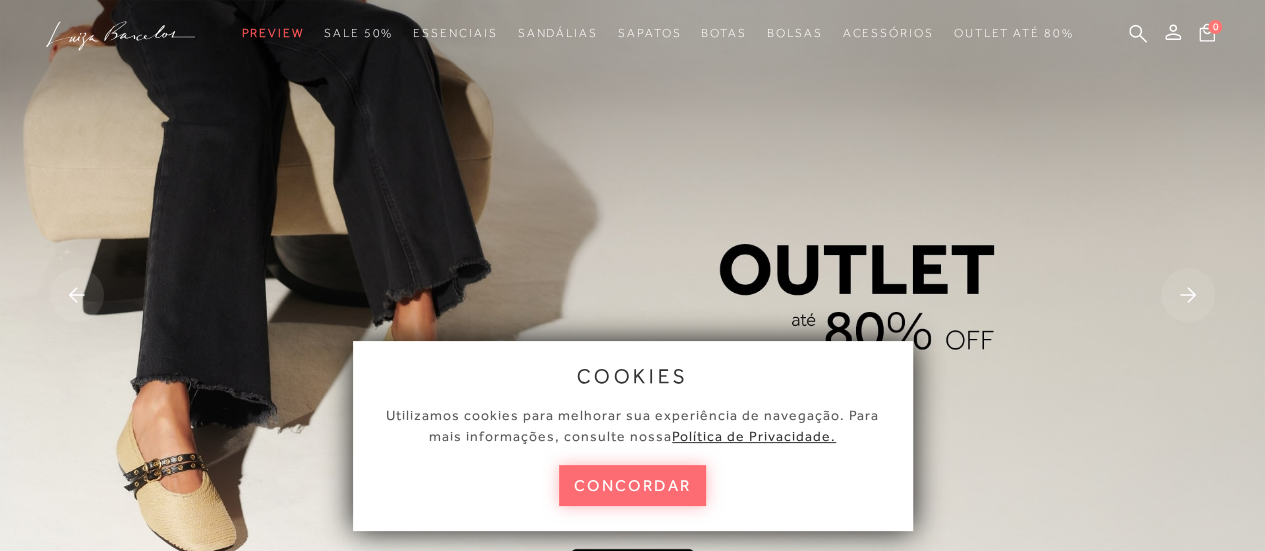 click on "concordar" at bounding box center (633, 485) 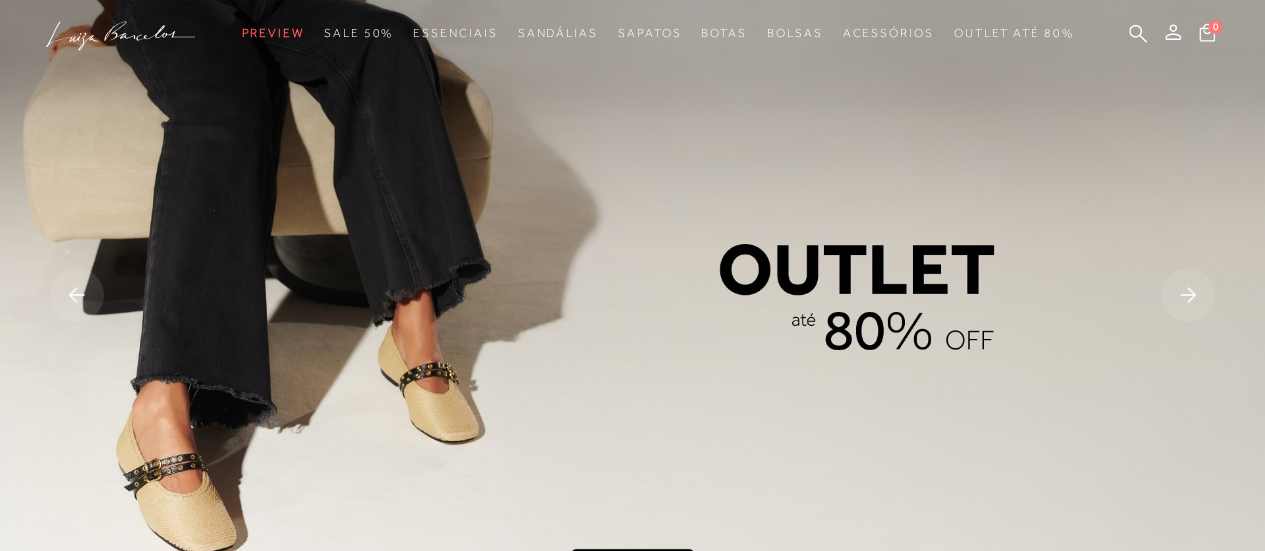 scroll, scrollTop: 0, scrollLeft: 0, axis: both 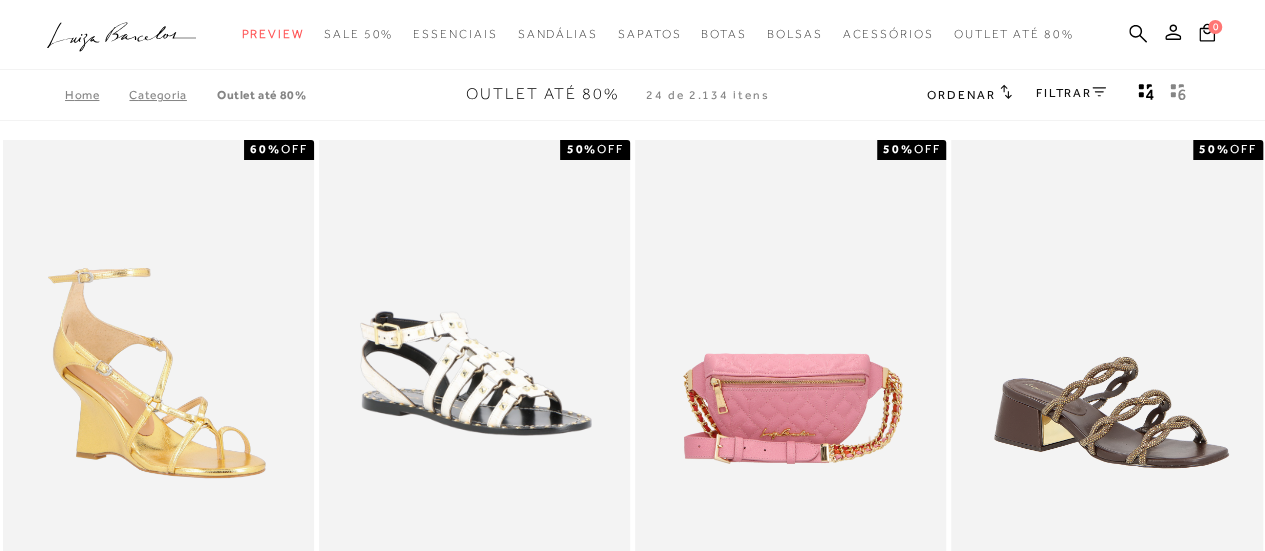 click on "Categoria" at bounding box center (172, 95) 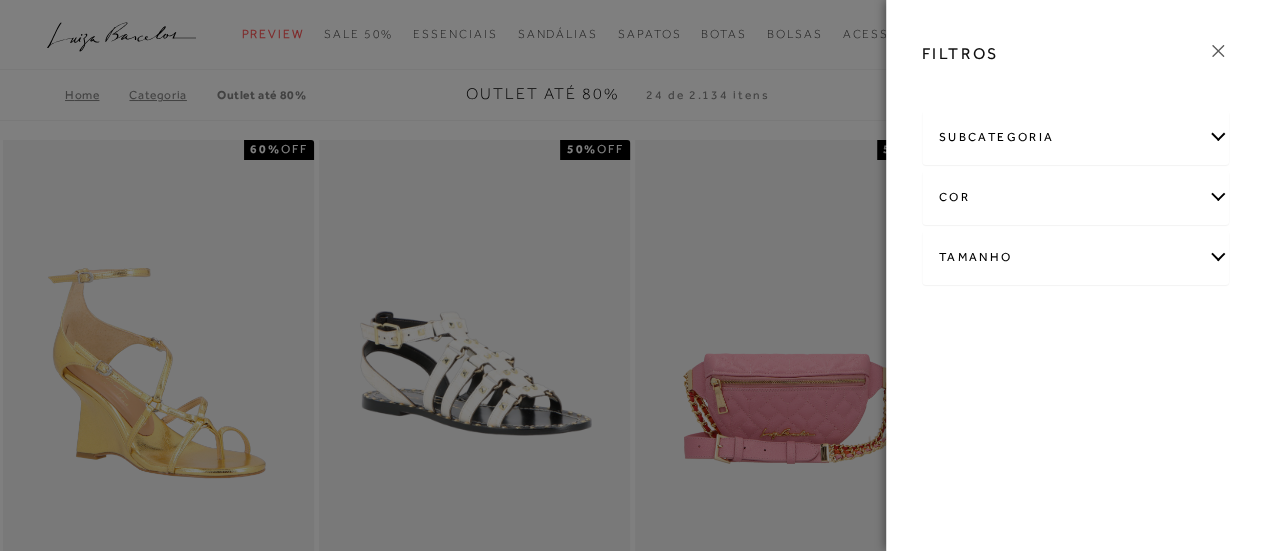 click 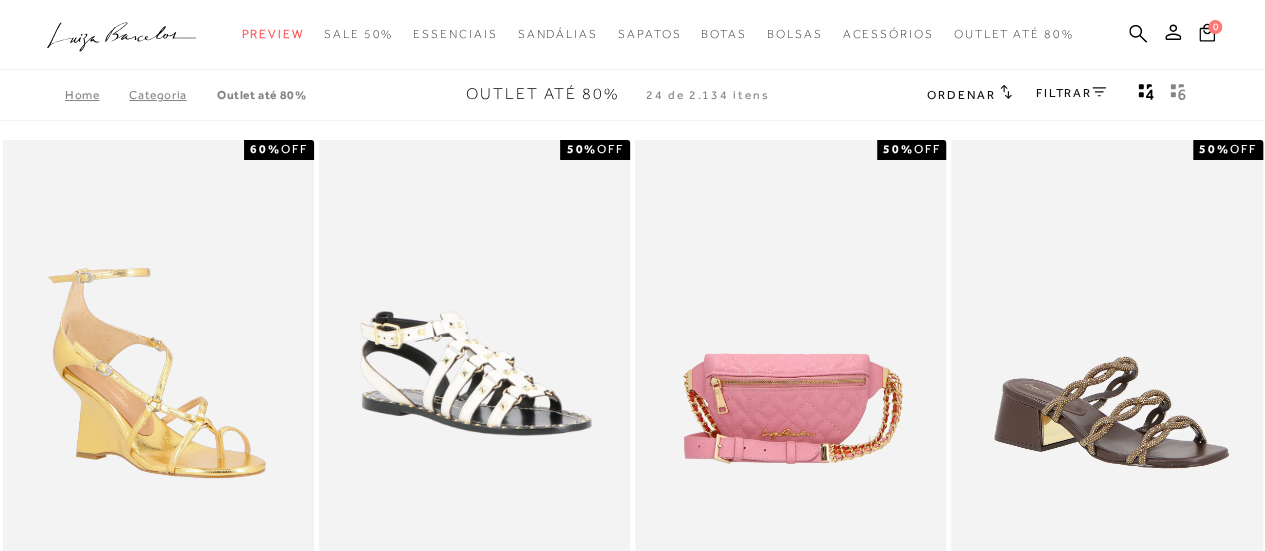 click on "FILTRAR" at bounding box center (1071, 93) 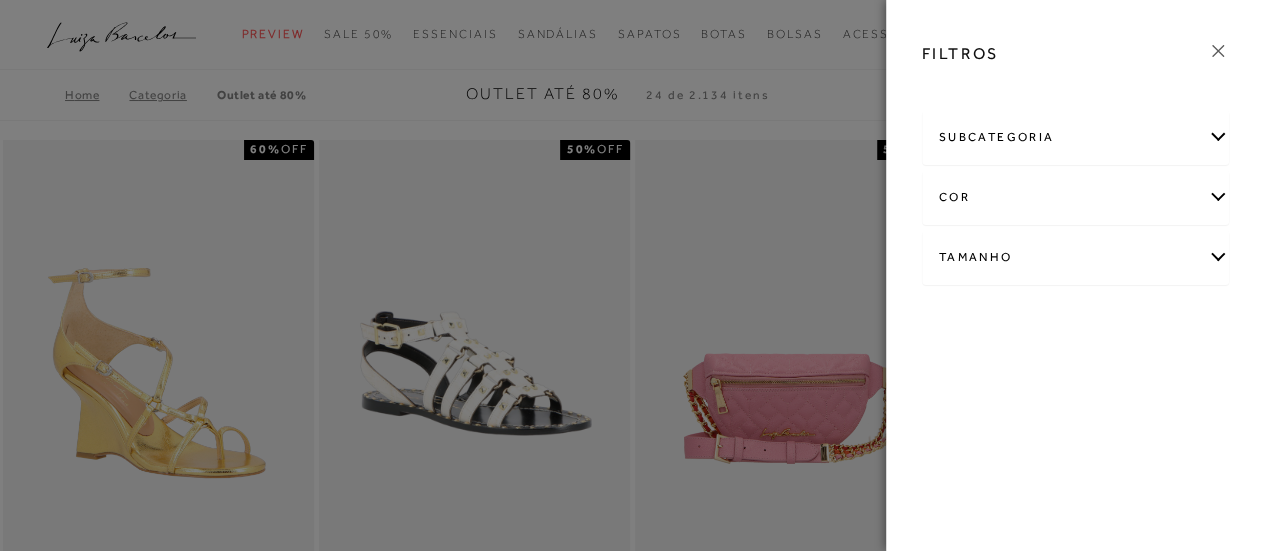 click on "subcategoria" at bounding box center (1076, 137) 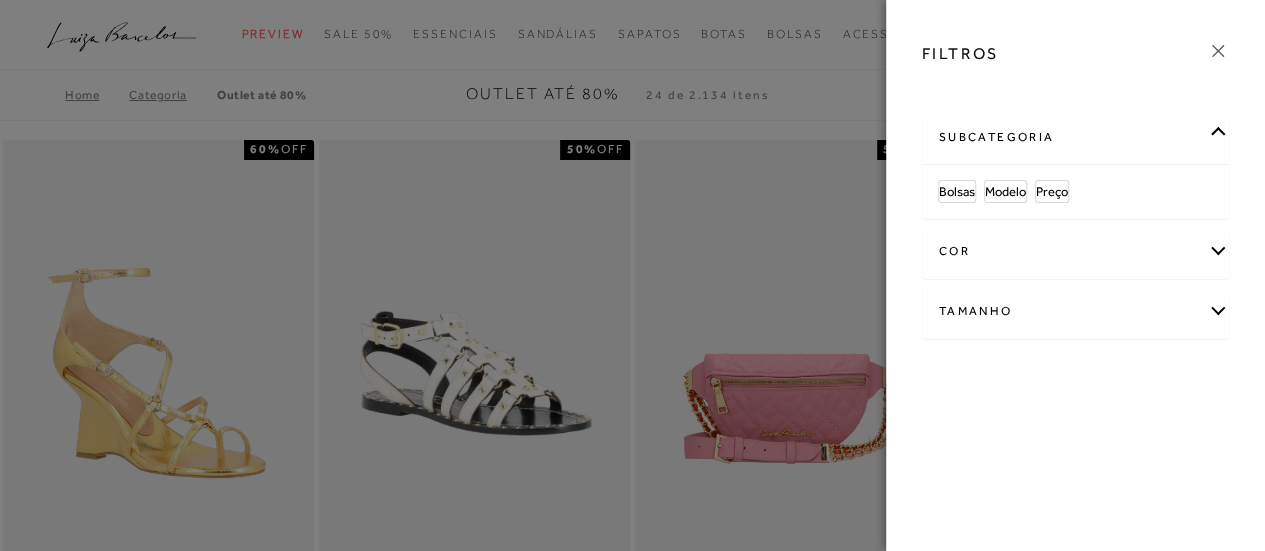 click on "Tamanho" at bounding box center [1076, 311] 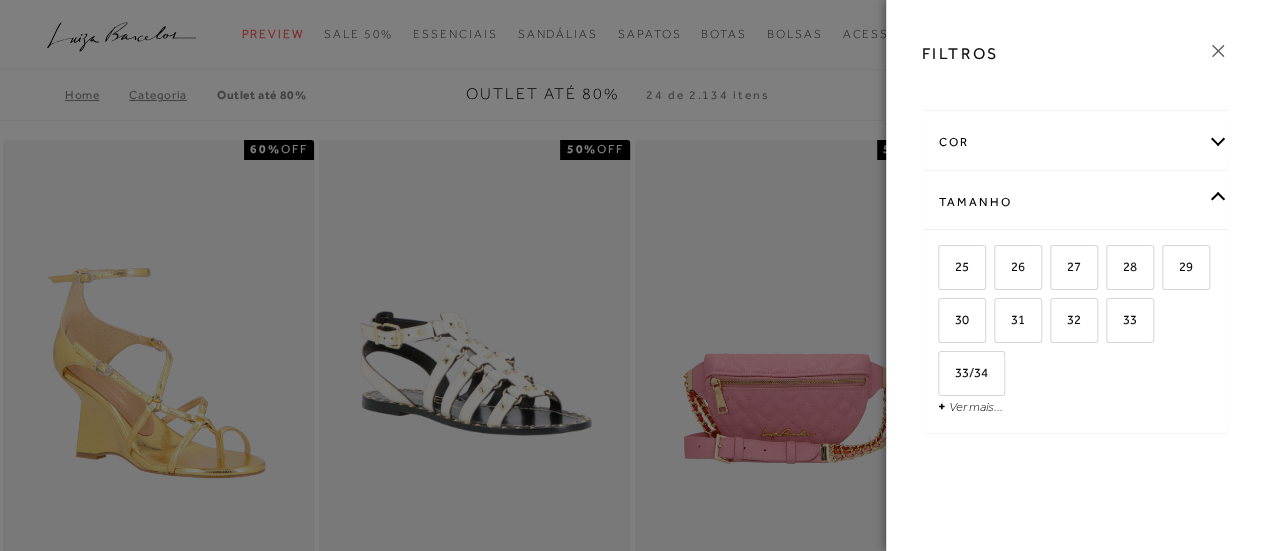 scroll, scrollTop: 116, scrollLeft: 0, axis: vertical 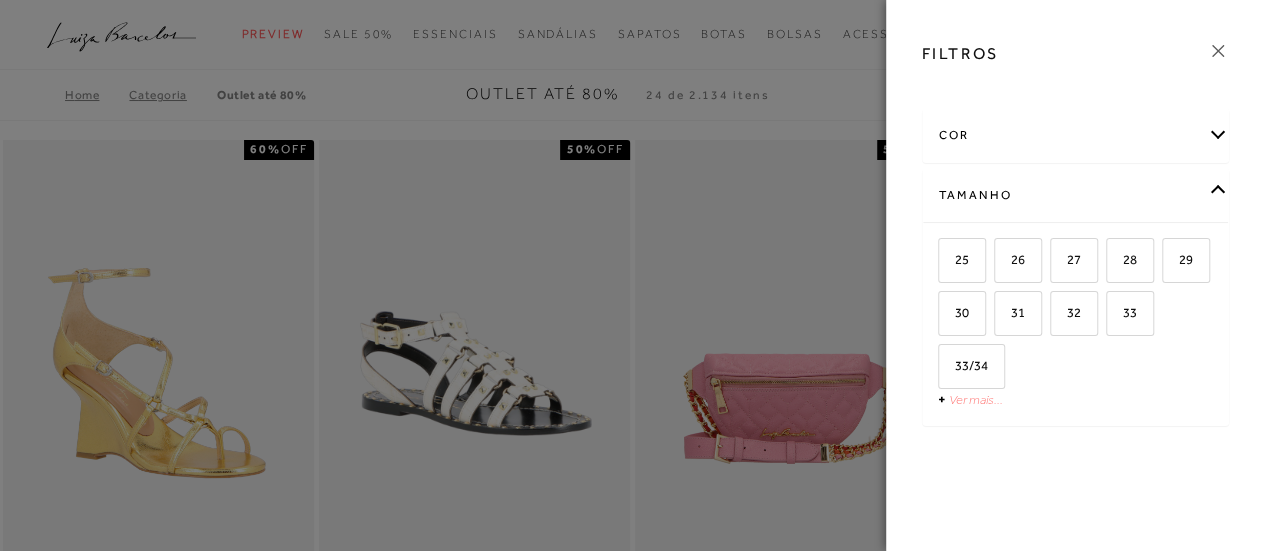 click on "Ver mais..." at bounding box center (976, 399) 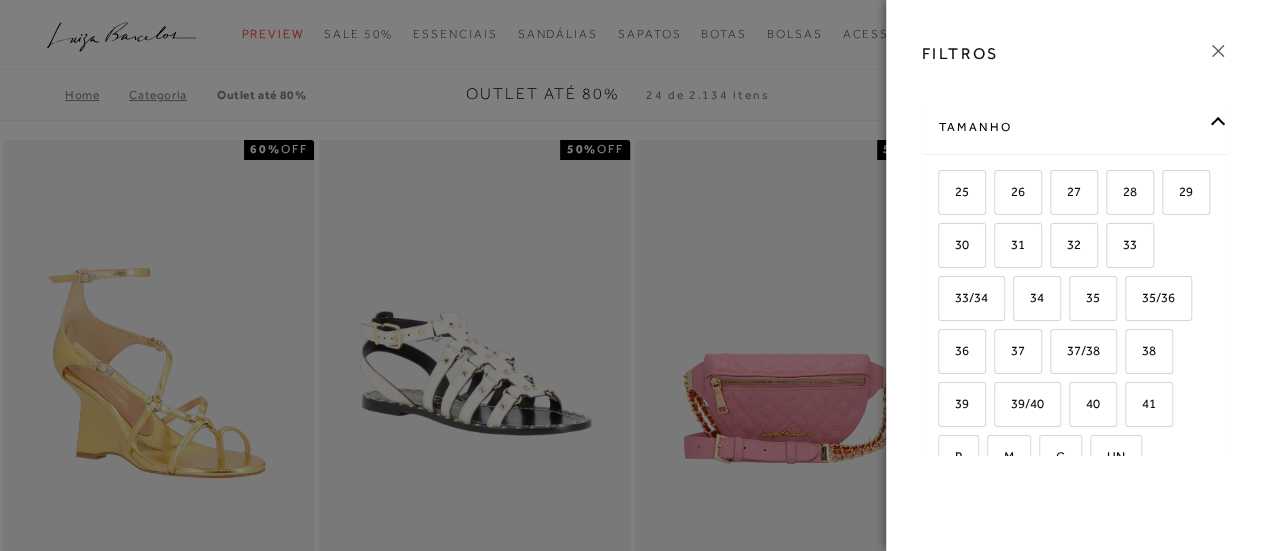 scroll, scrollTop: 216, scrollLeft: 0, axis: vertical 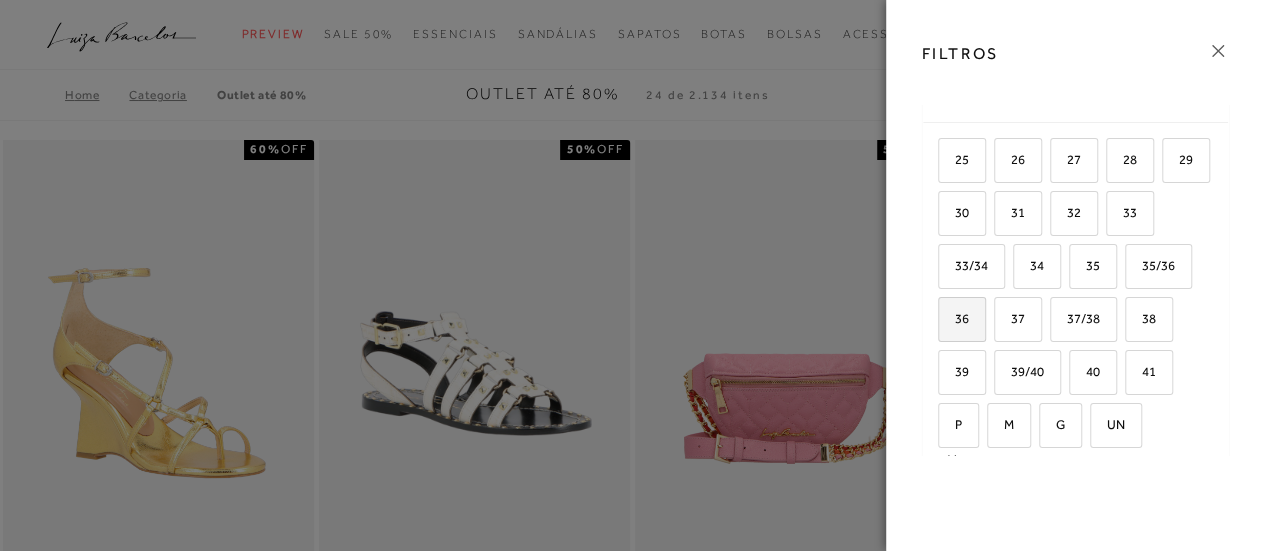click on "36" at bounding box center [962, 319] 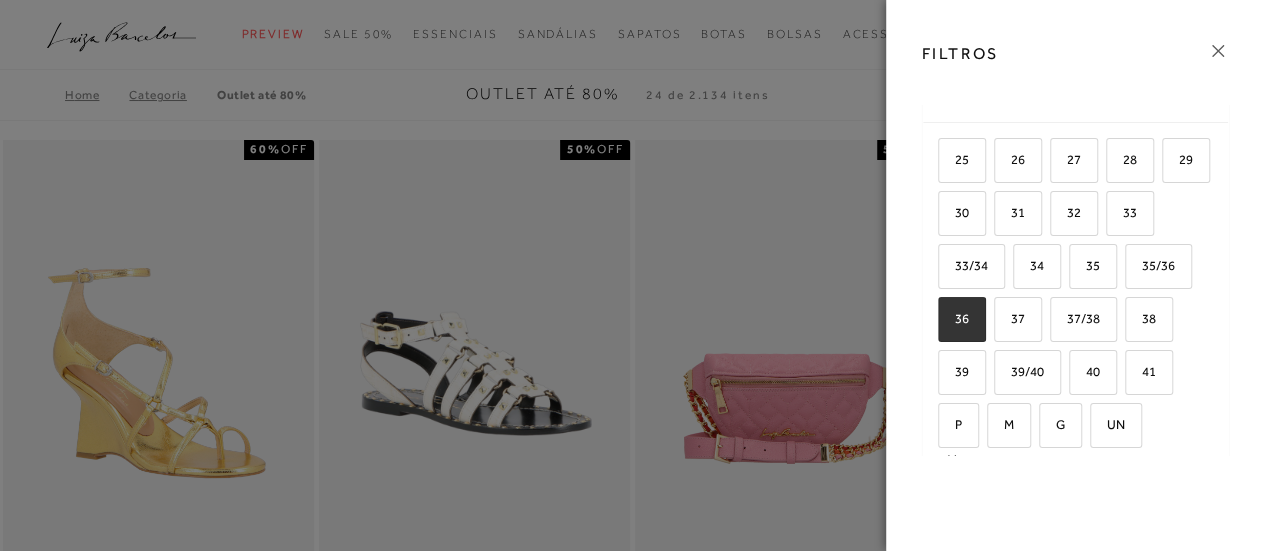 checkbox on "true" 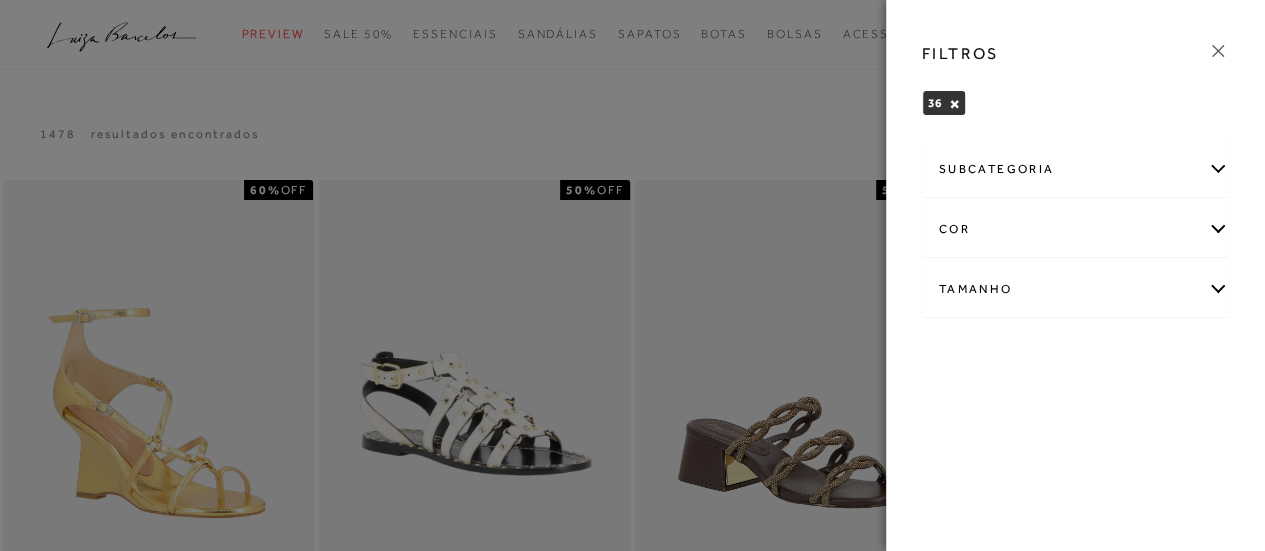 click on "subcategoria" at bounding box center (1076, 169) 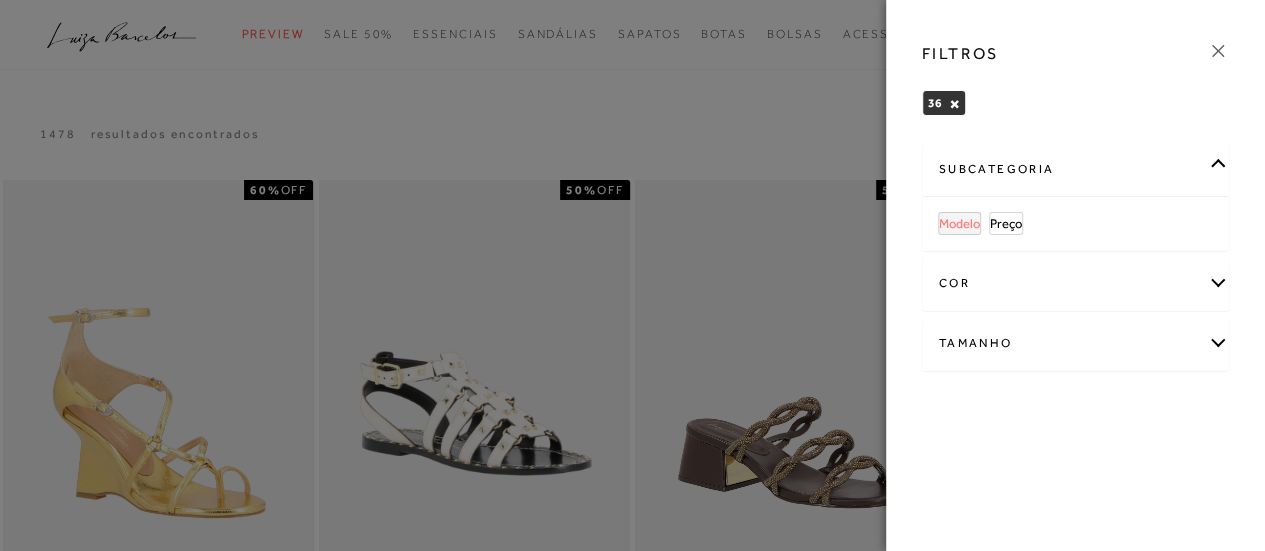 click on "Modelo" at bounding box center (959, 223) 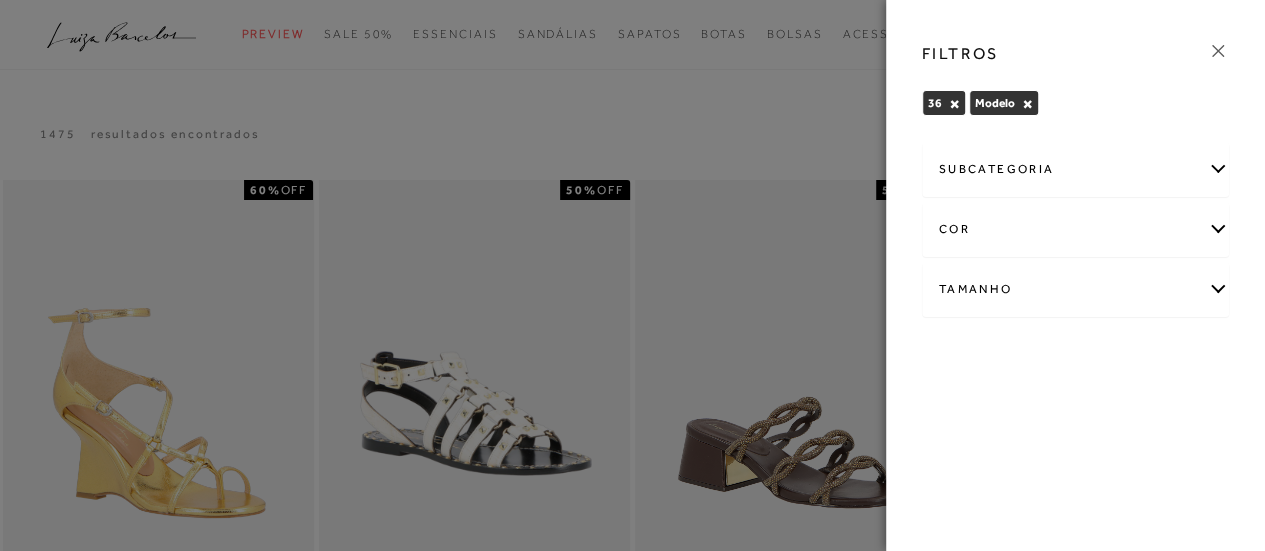 click at bounding box center [632, 275] 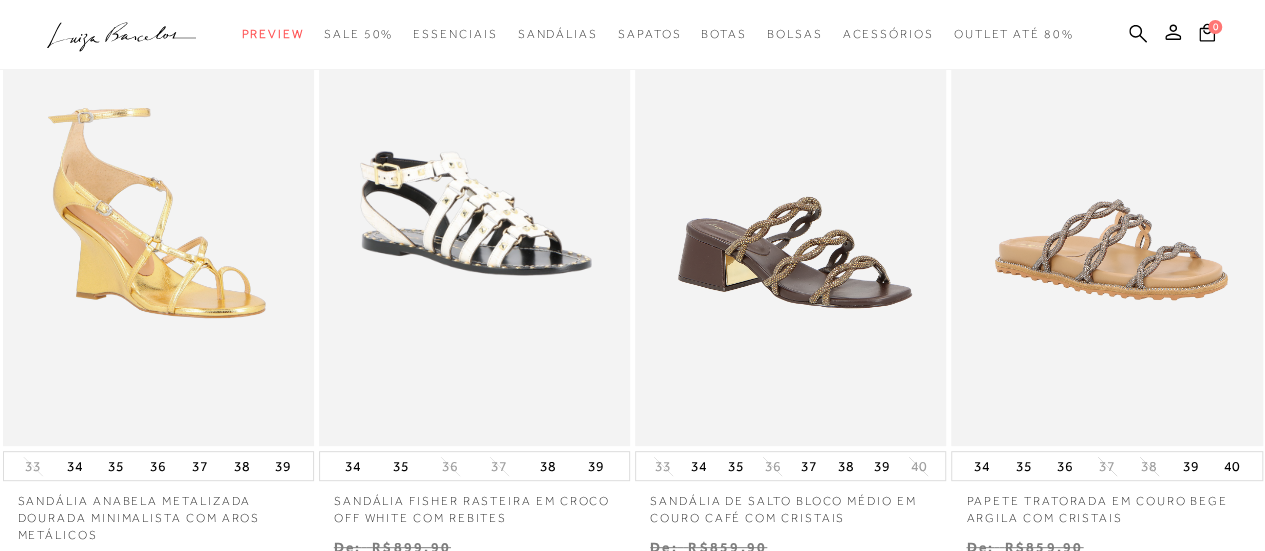 scroll, scrollTop: 0, scrollLeft: 0, axis: both 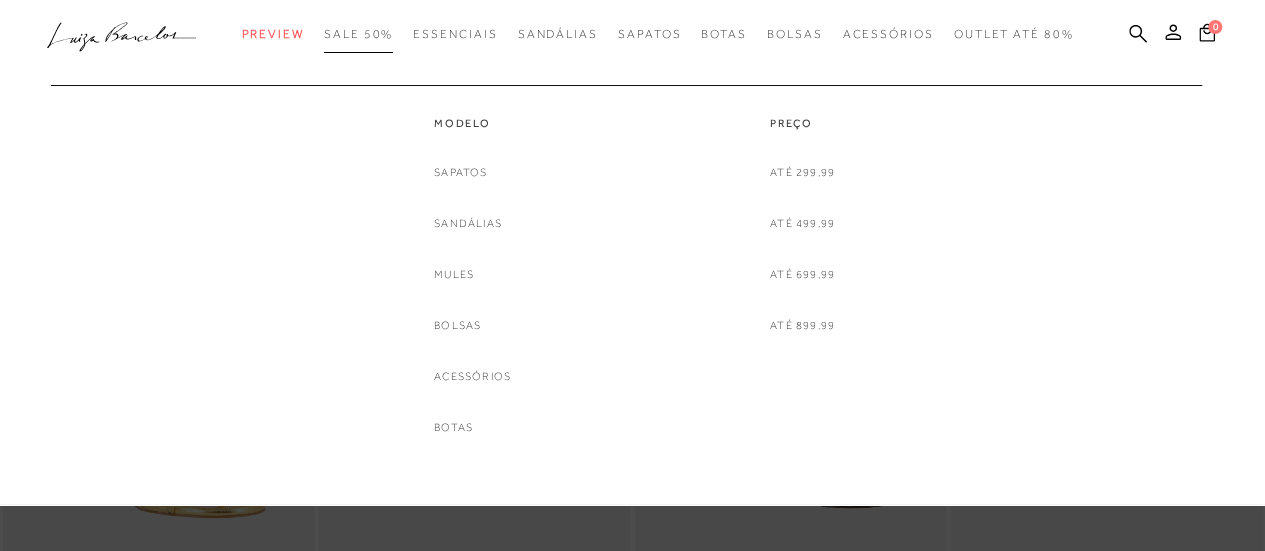 click on "SALE 50%" at bounding box center (358, 34) 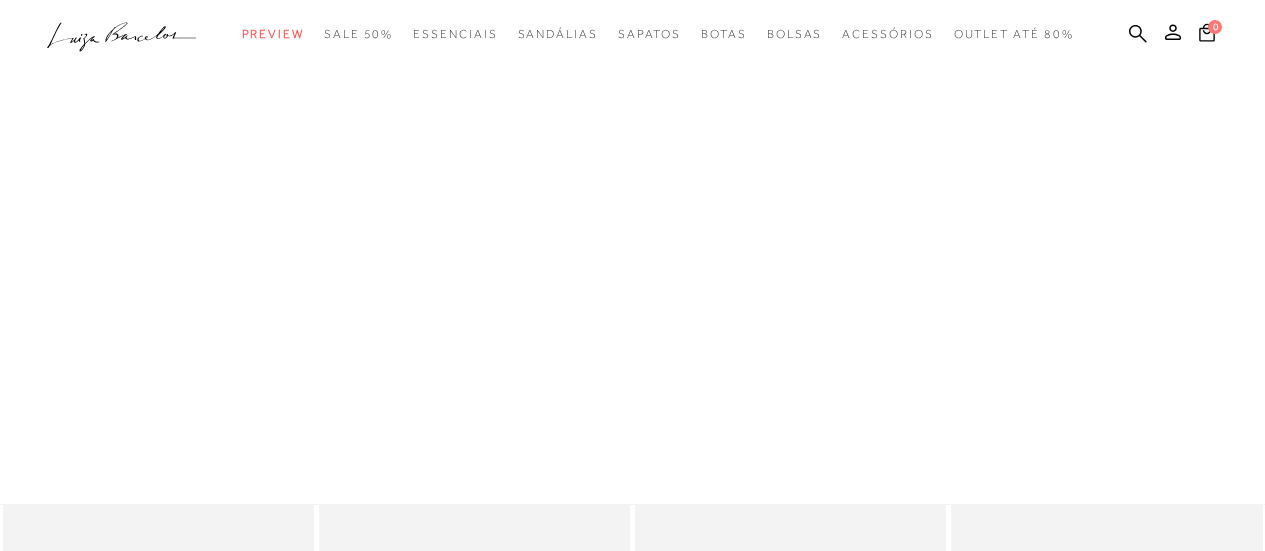 scroll, scrollTop: 0, scrollLeft: 0, axis: both 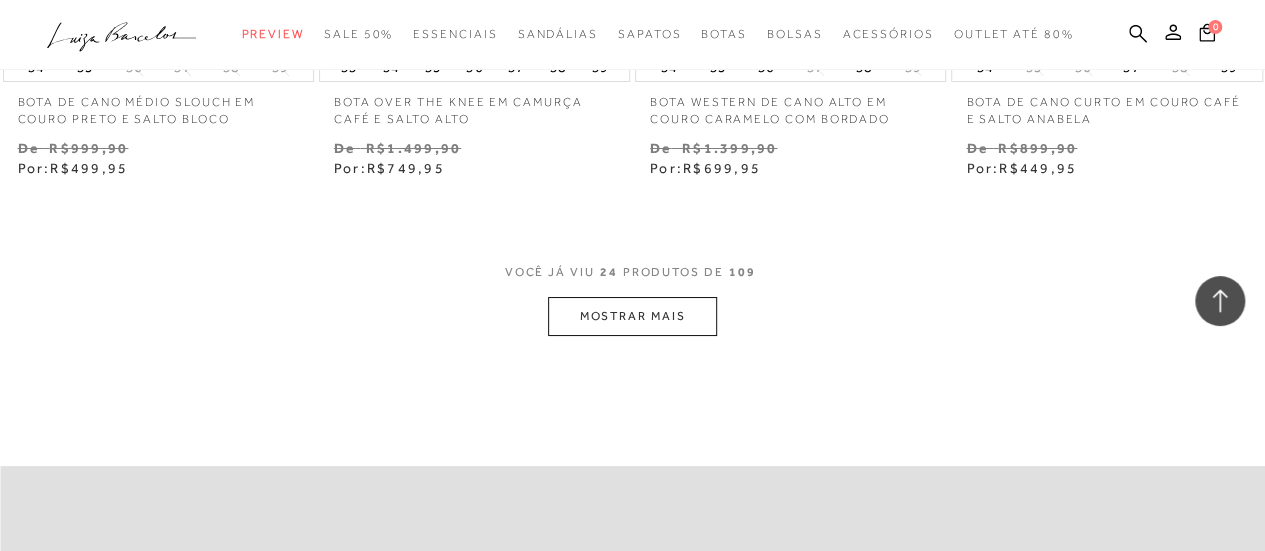 click on "MOSTRAR MAIS" at bounding box center (632, 316) 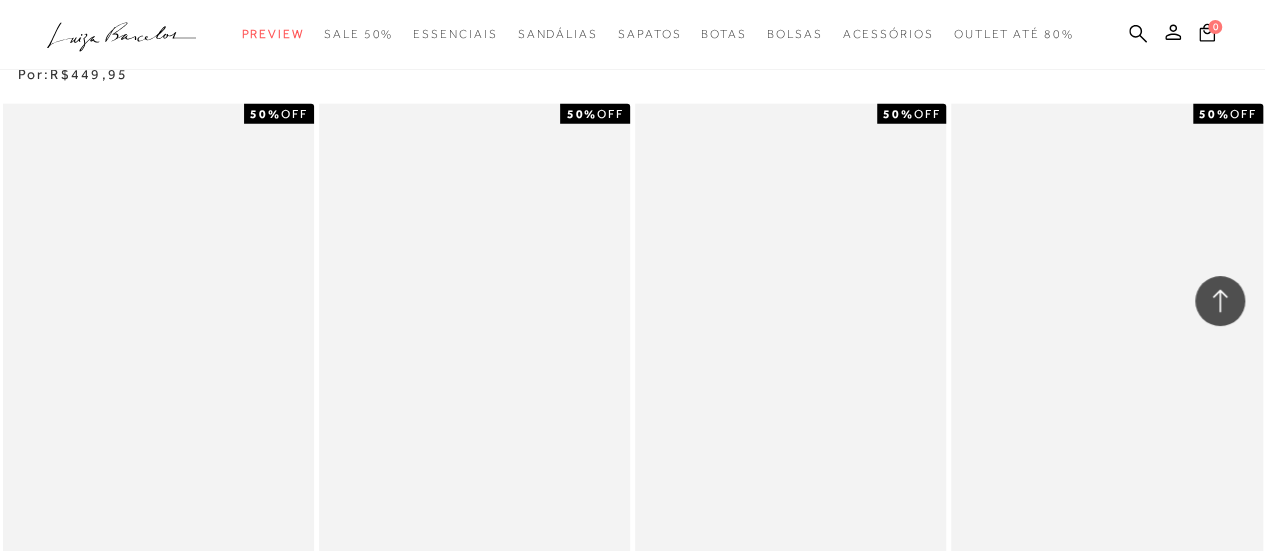 scroll, scrollTop: 6500, scrollLeft: 0, axis: vertical 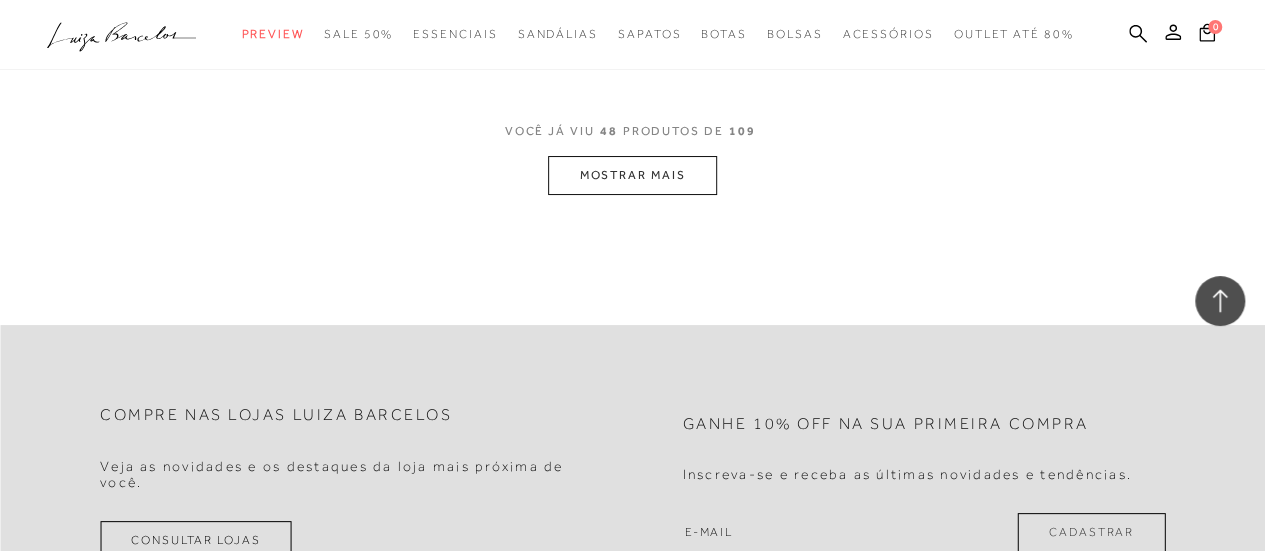 click on "MOSTRAR MAIS" at bounding box center [632, 175] 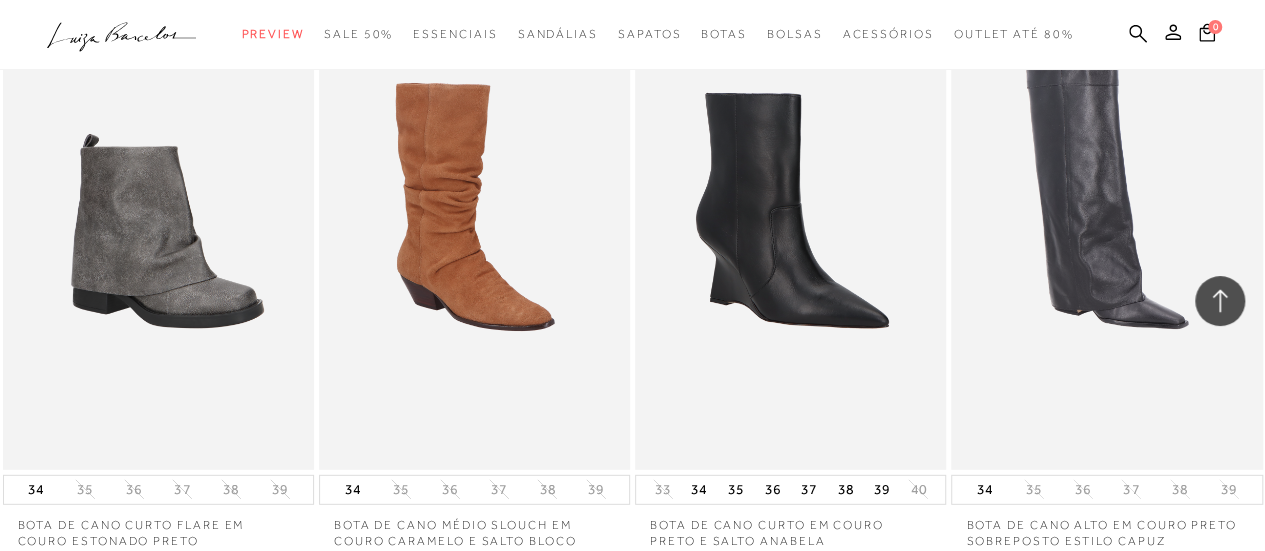 scroll, scrollTop: 10600, scrollLeft: 0, axis: vertical 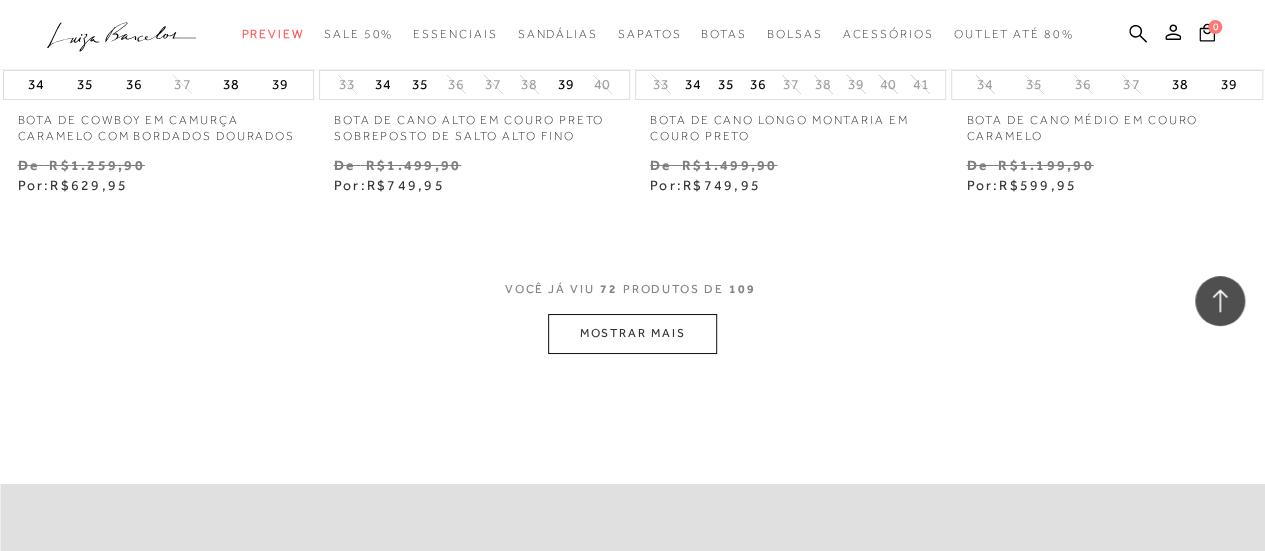 click on "MOSTRAR MAIS" at bounding box center (632, 333) 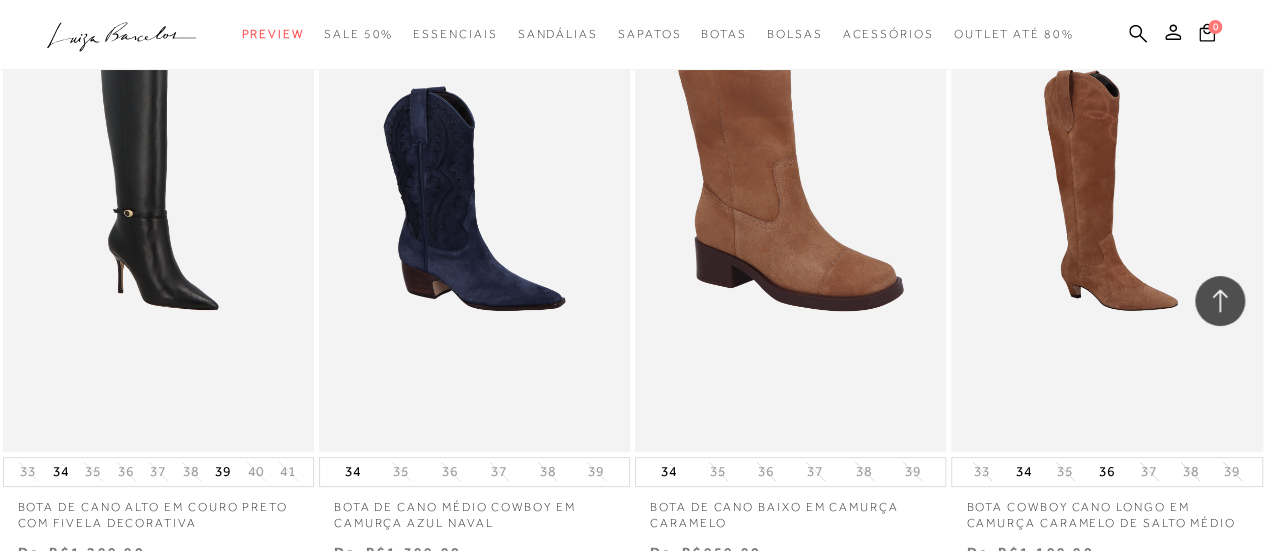 scroll, scrollTop: 11400, scrollLeft: 0, axis: vertical 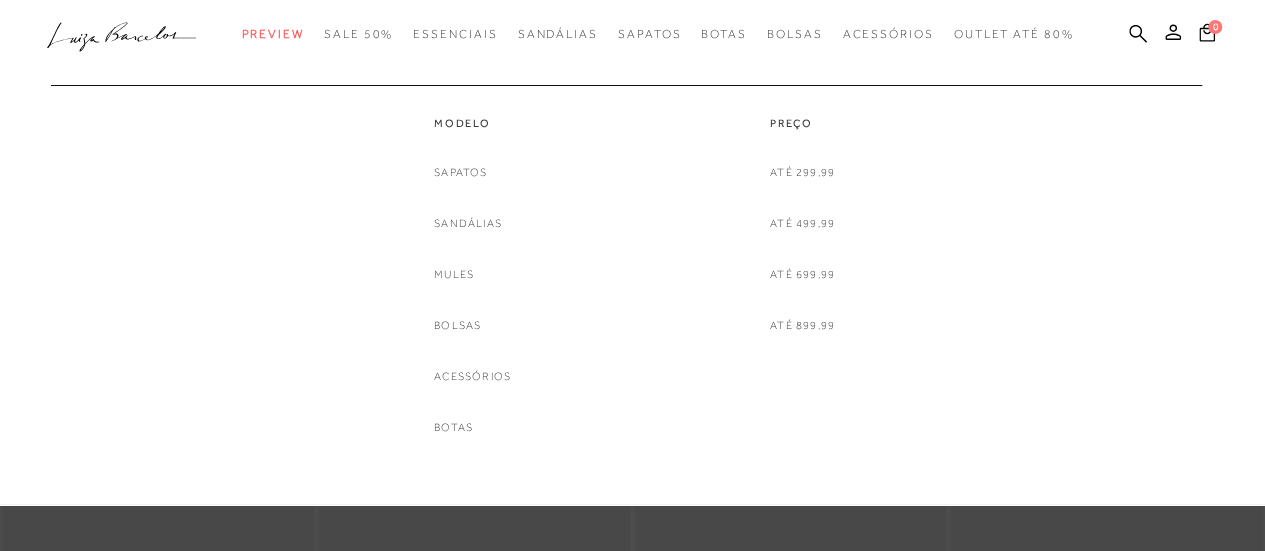 drag, startPoint x: 461, startPoint y: 269, endPoint x: 479, endPoint y: 265, distance: 18.439089 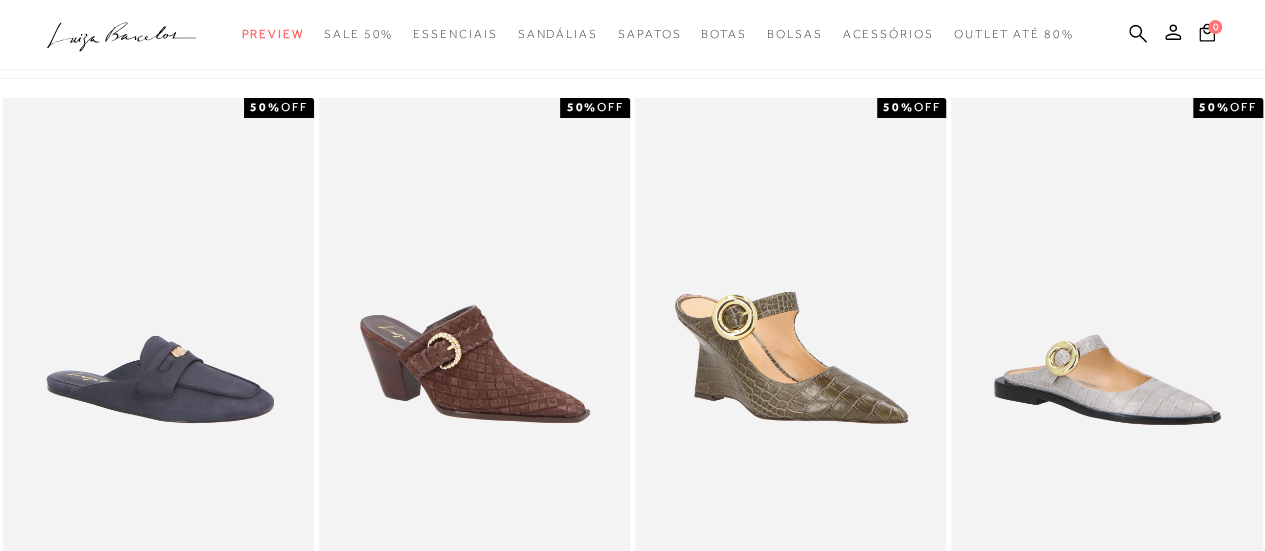 scroll, scrollTop: 0, scrollLeft: 0, axis: both 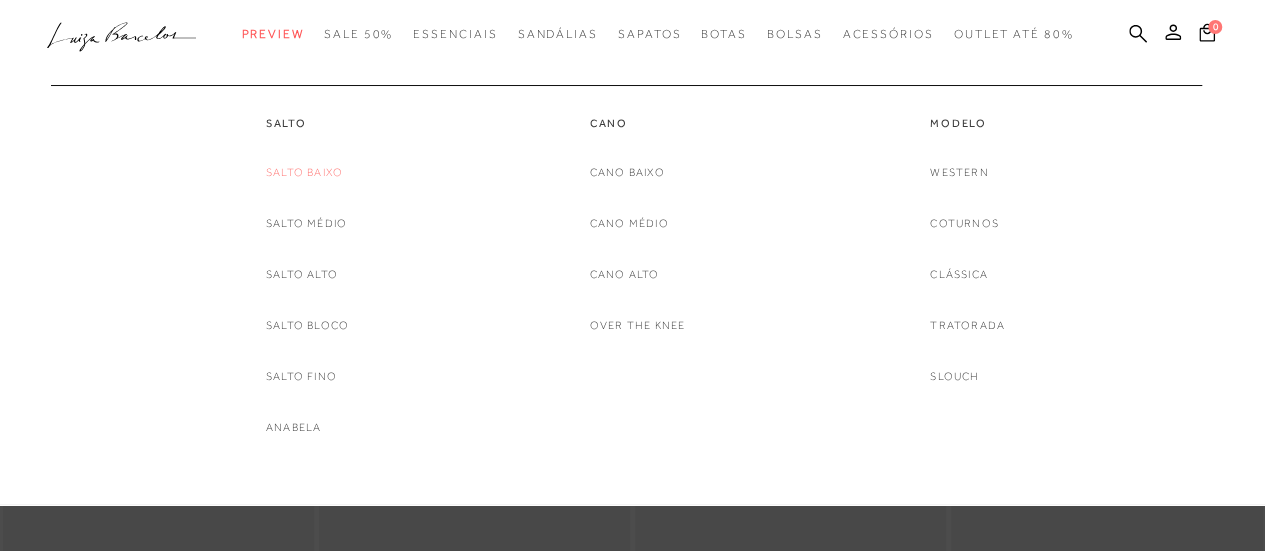 click on "Salto baixo" at bounding box center [304, 172] 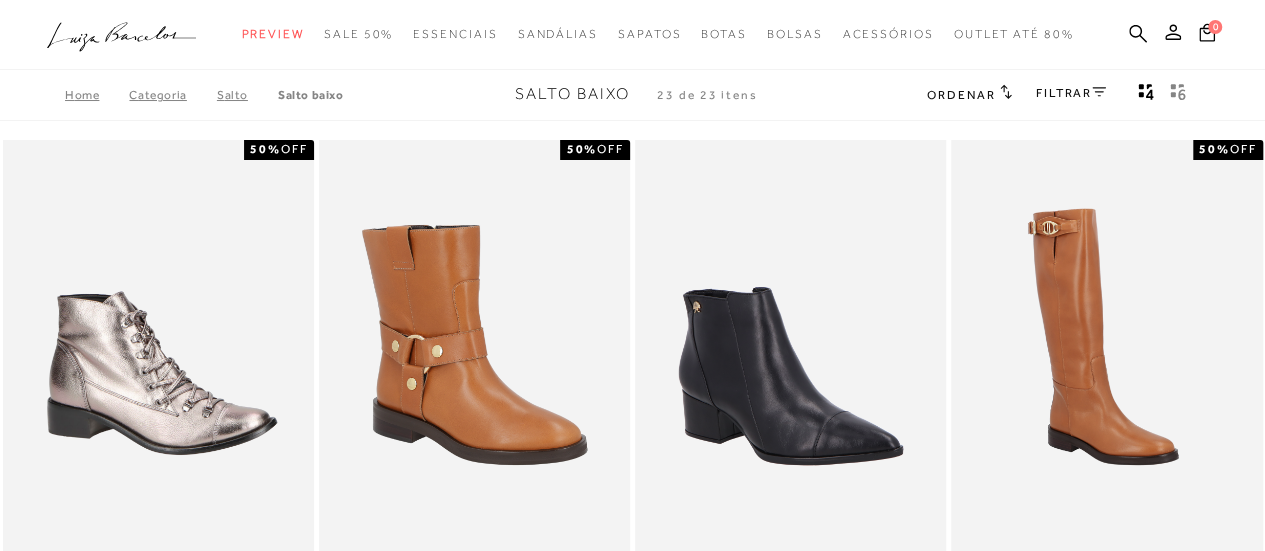 click on "FILTRAR" at bounding box center [1071, 93] 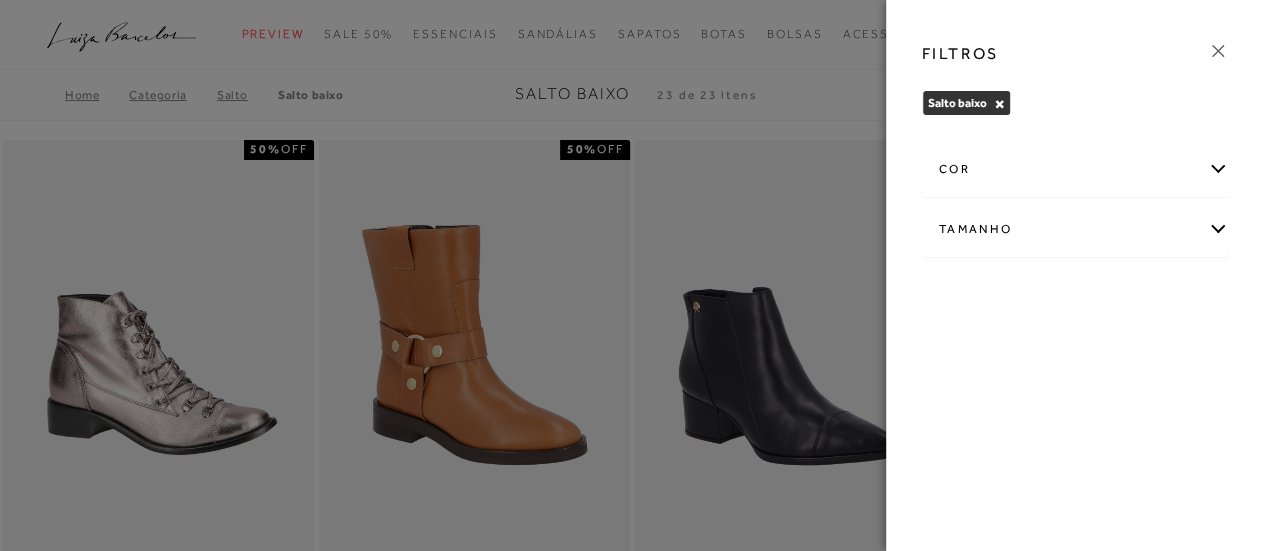click on "Tamanho" at bounding box center [1076, 229] 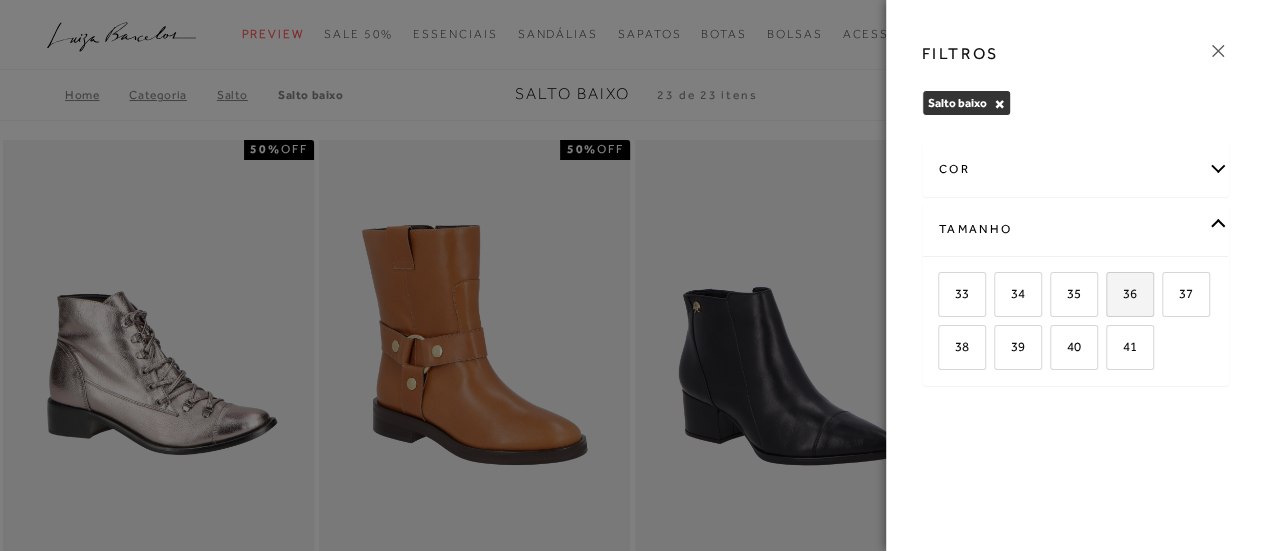 click on "36" at bounding box center [1122, 293] 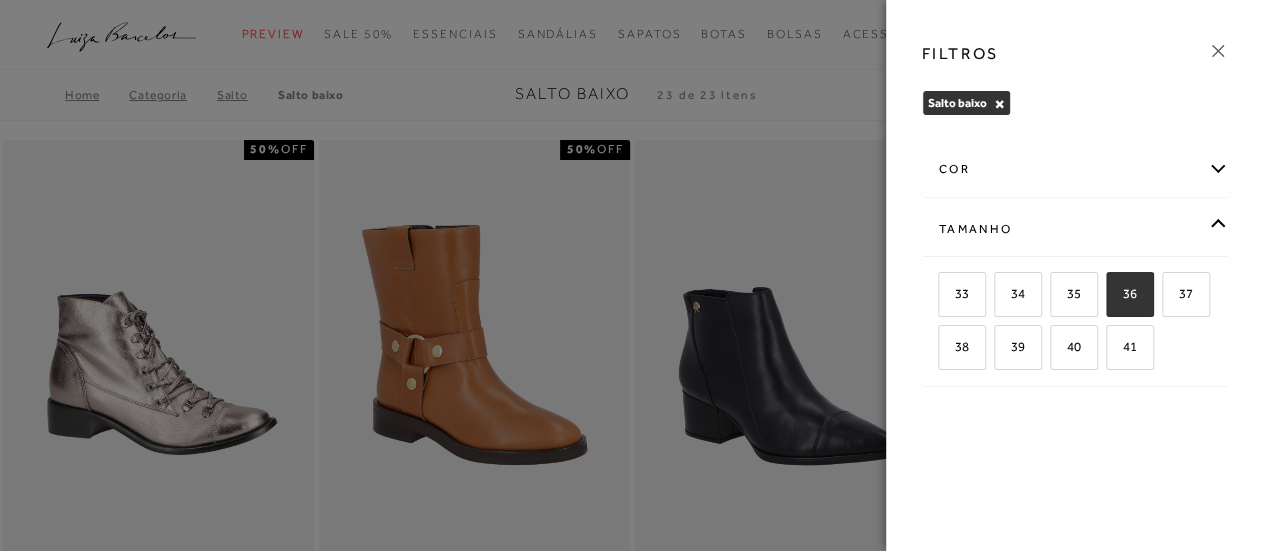 checkbox on "true" 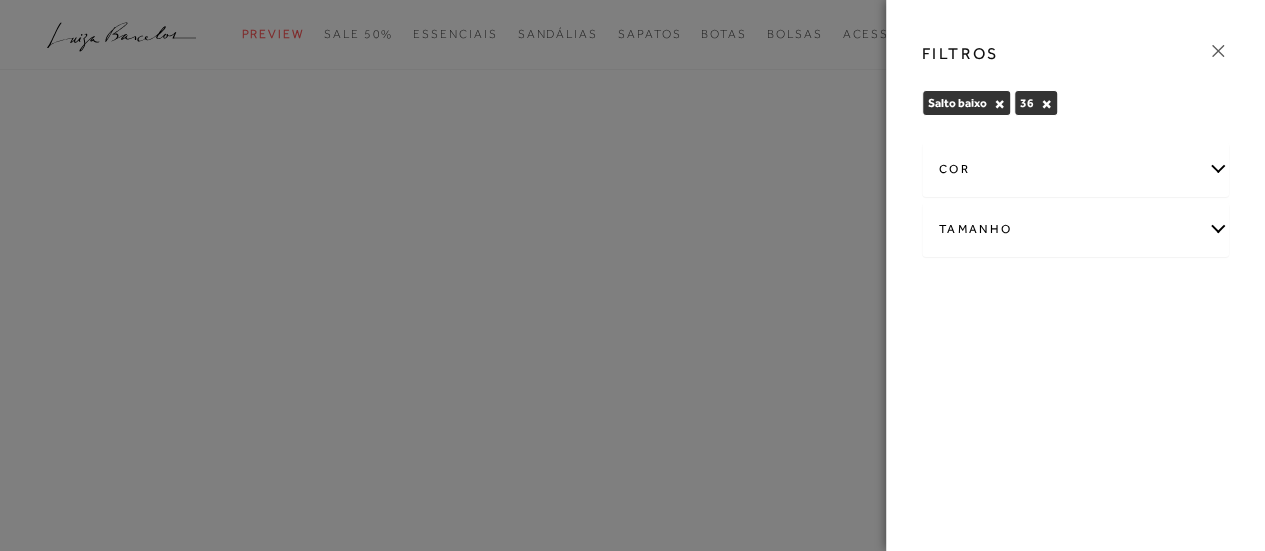 click at bounding box center (632, 275) 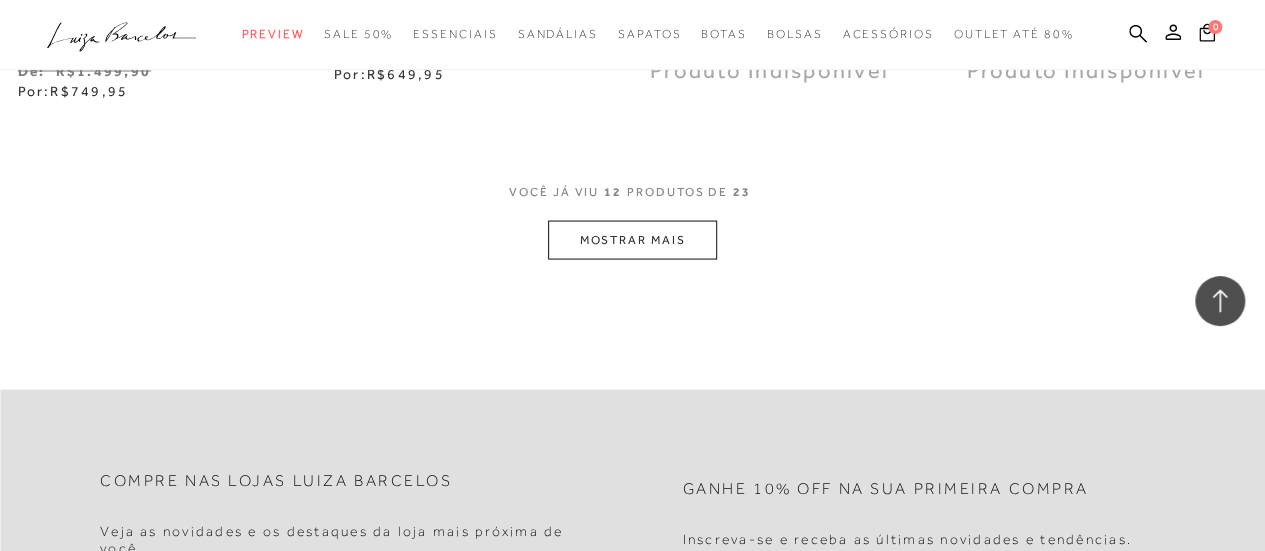 scroll, scrollTop: 2000, scrollLeft: 0, axis: vertical 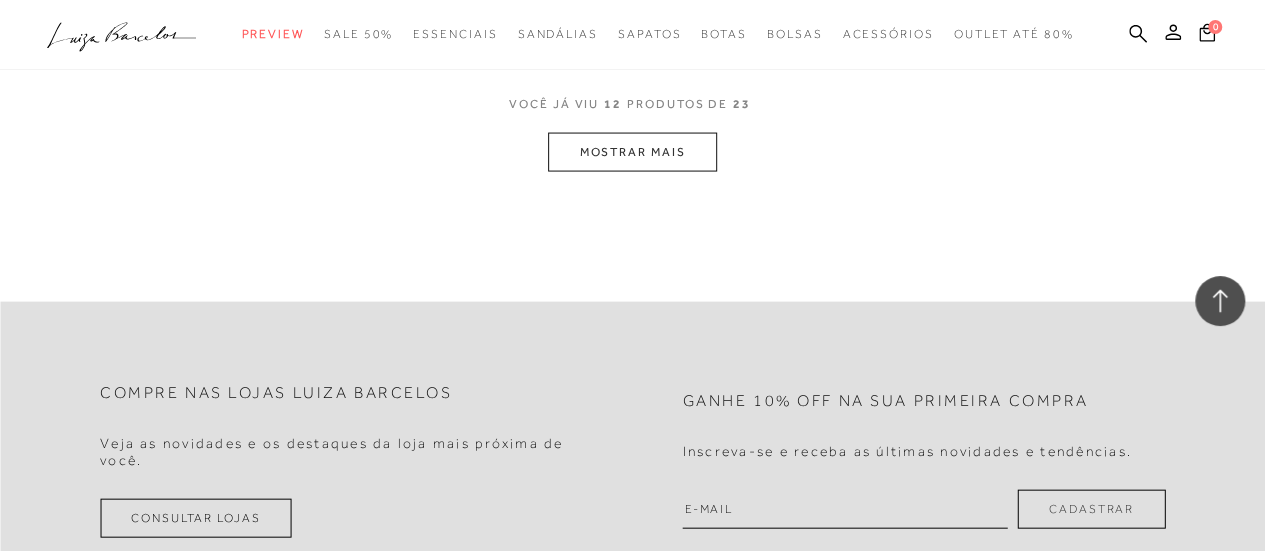 click on "MOSTRAR MAIS" at bounding box center (632, 152) 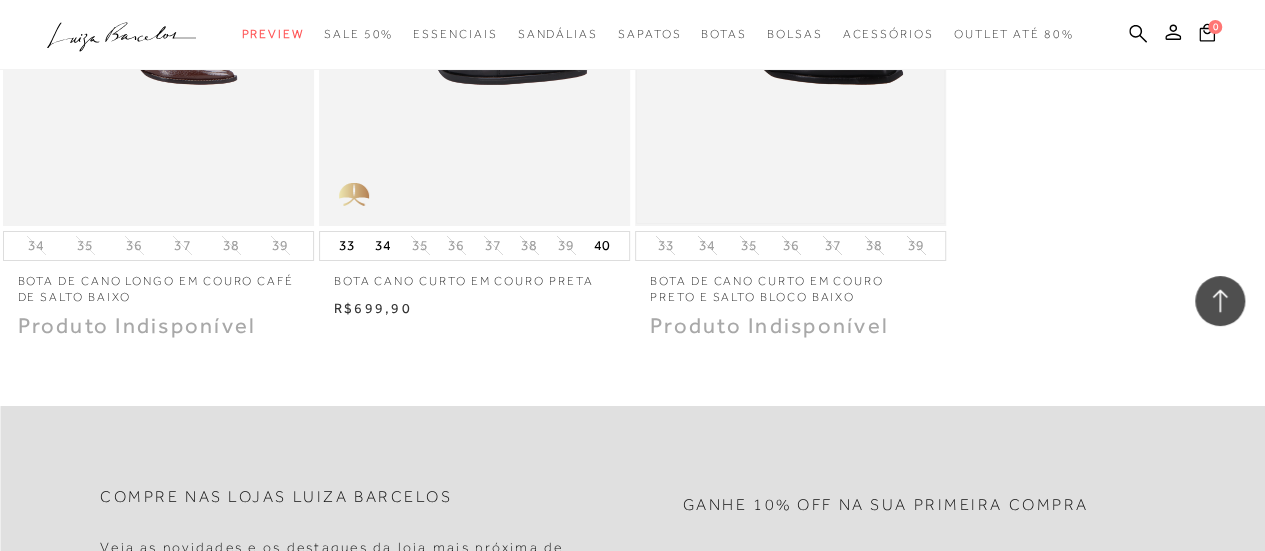scroll, scrollTop: 3400, scrollLeft: 0, axis: vertical 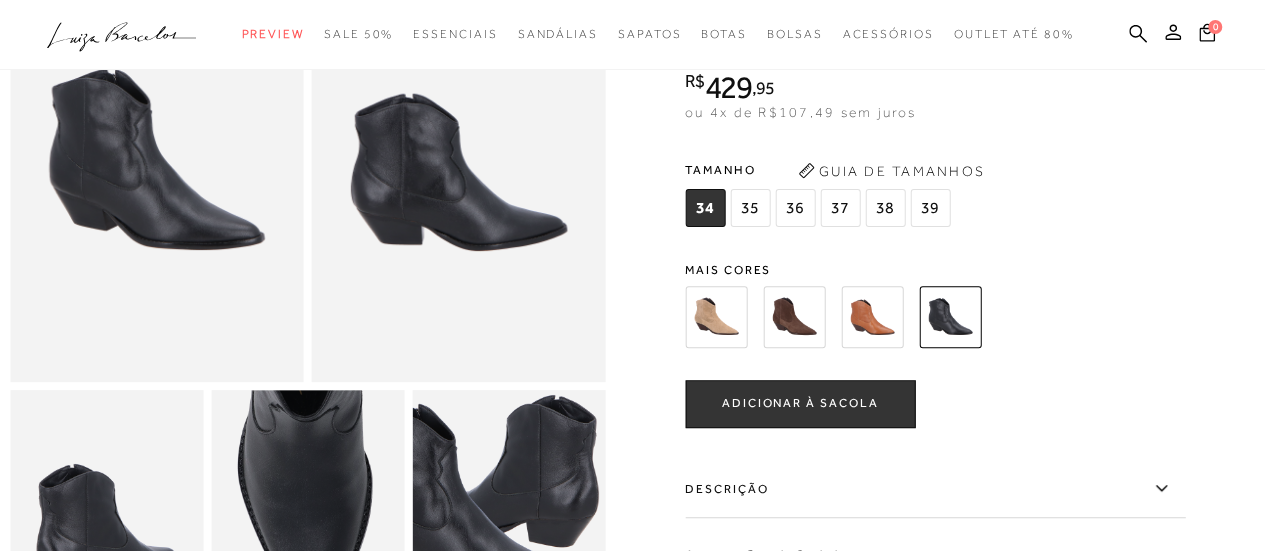click at bounding box center [872, 317] 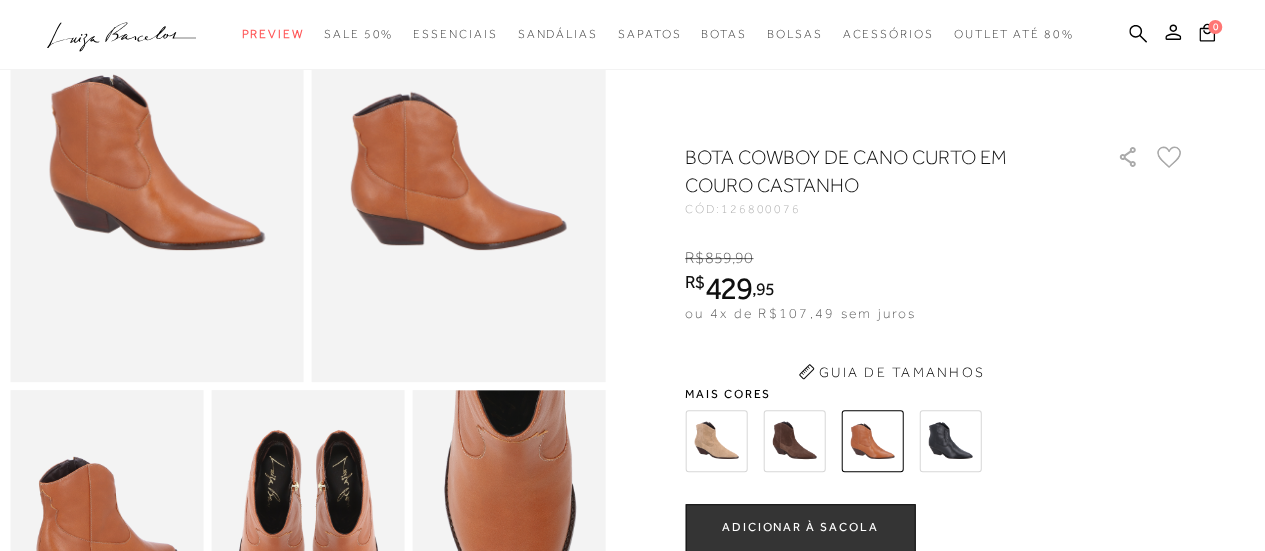 scroll, scrollTop: 0, scrollLeft: 0, axis: both 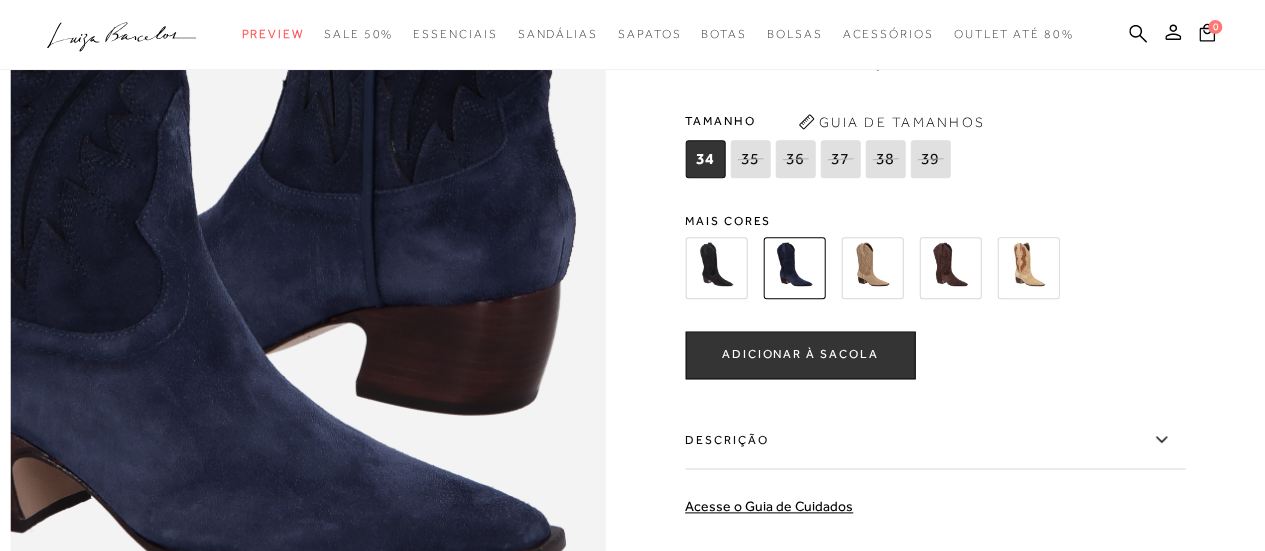 click at bounding box center (716, 268) 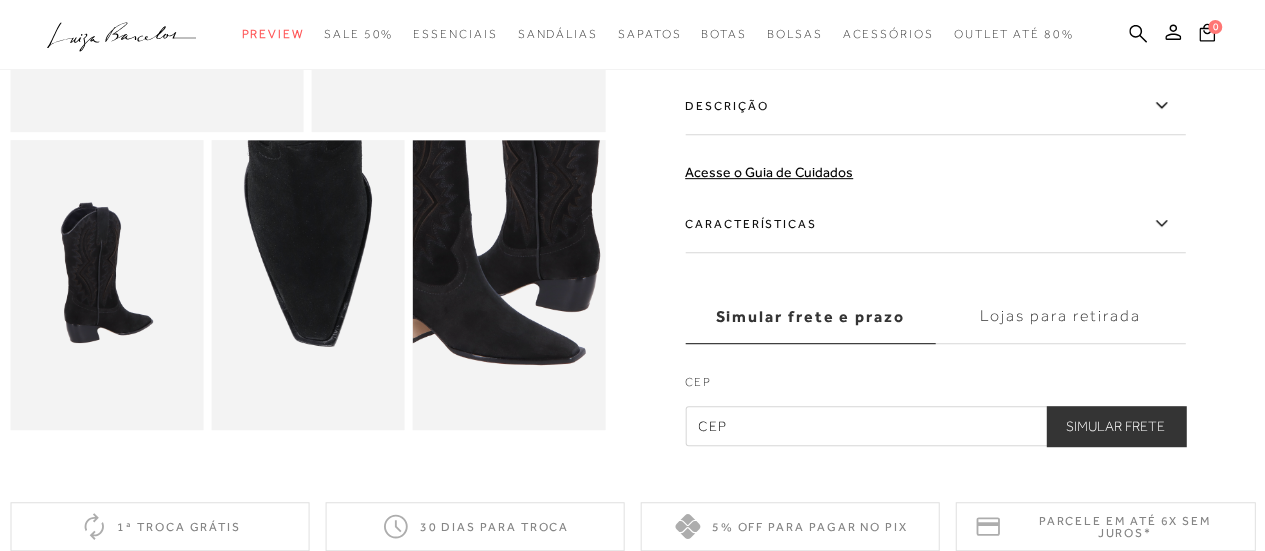 scroll, scrollTop: 100, scrollLeft: 0, axis: vertical 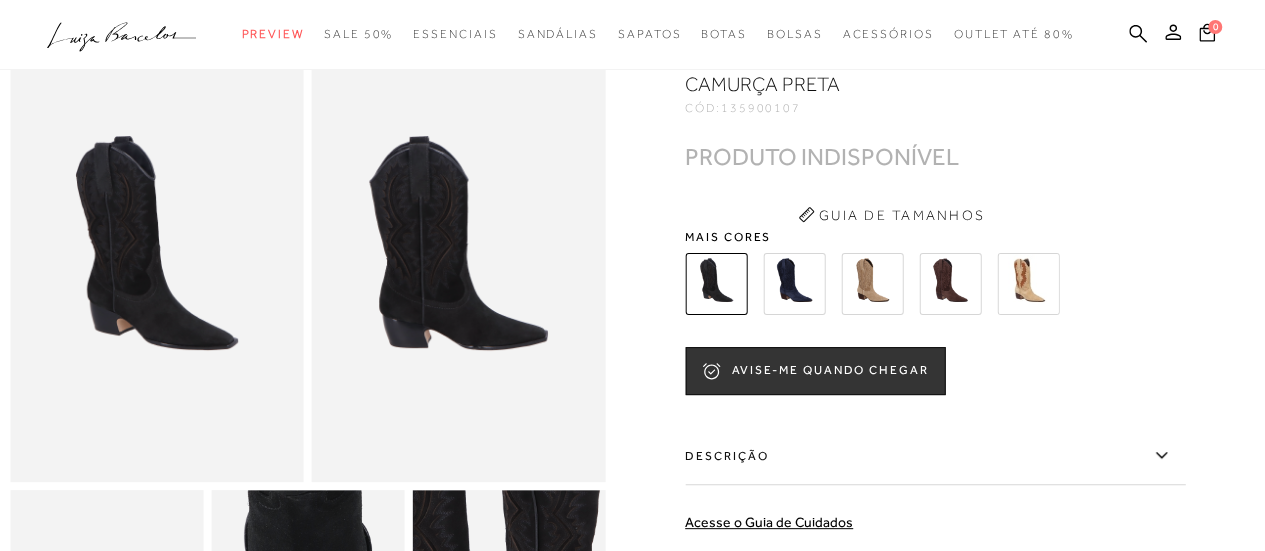 click at bounding box center (872, 284) 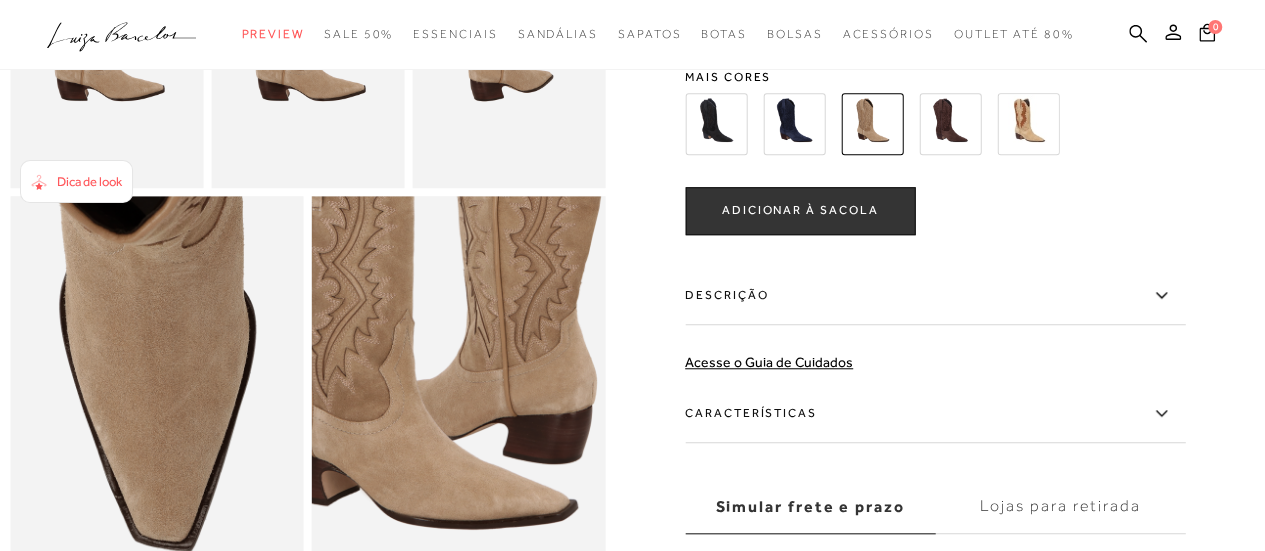 scroll, scrollTop: 700, scrollLeft: 0, axis: vertical 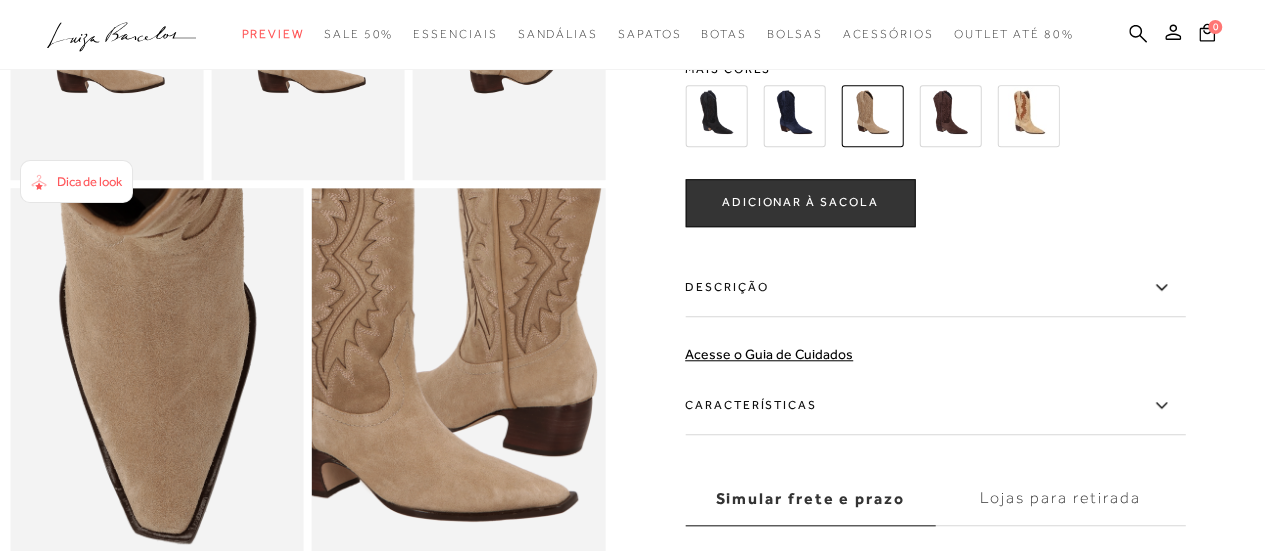 click at bounding box center (950, 116) 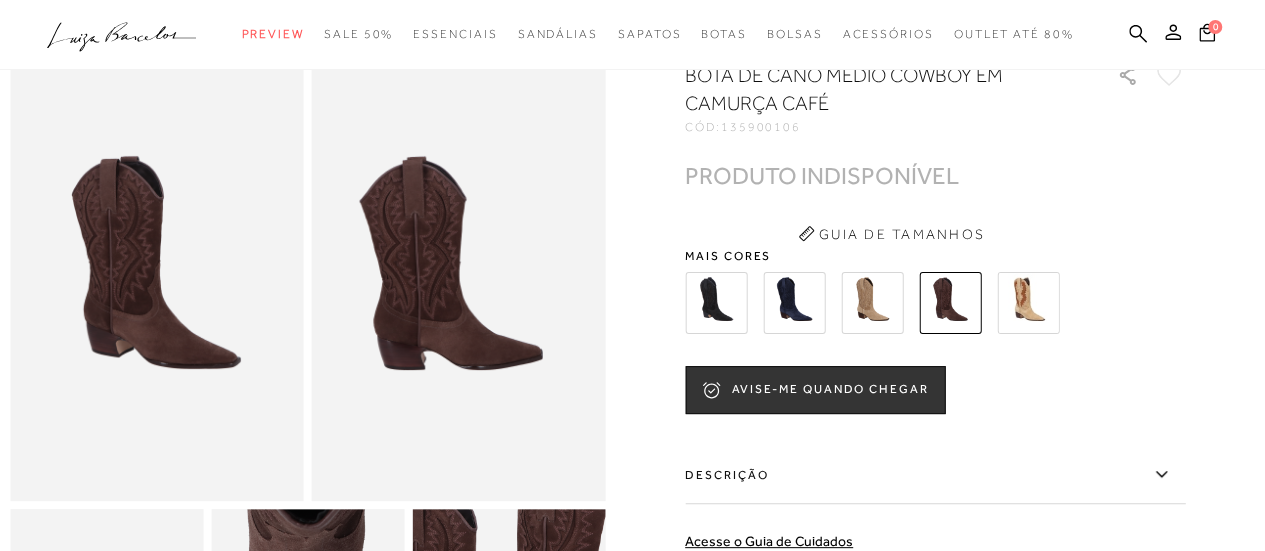 scroll, scrollTop: 0, scrollLeft: 0, axis: both 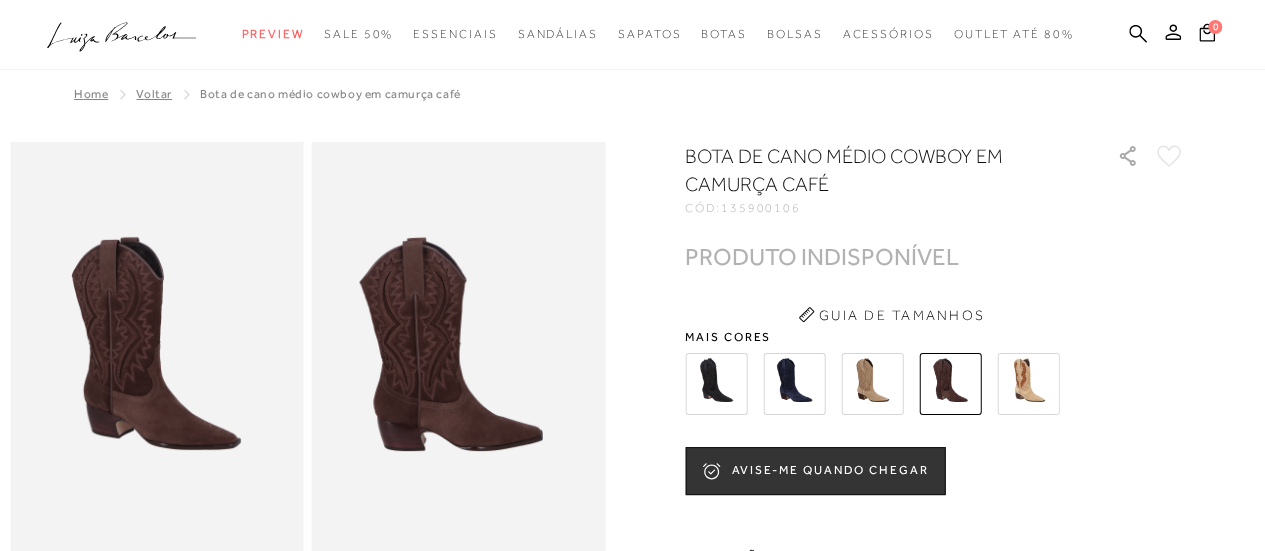 click at bounding box center (1028, 384) 